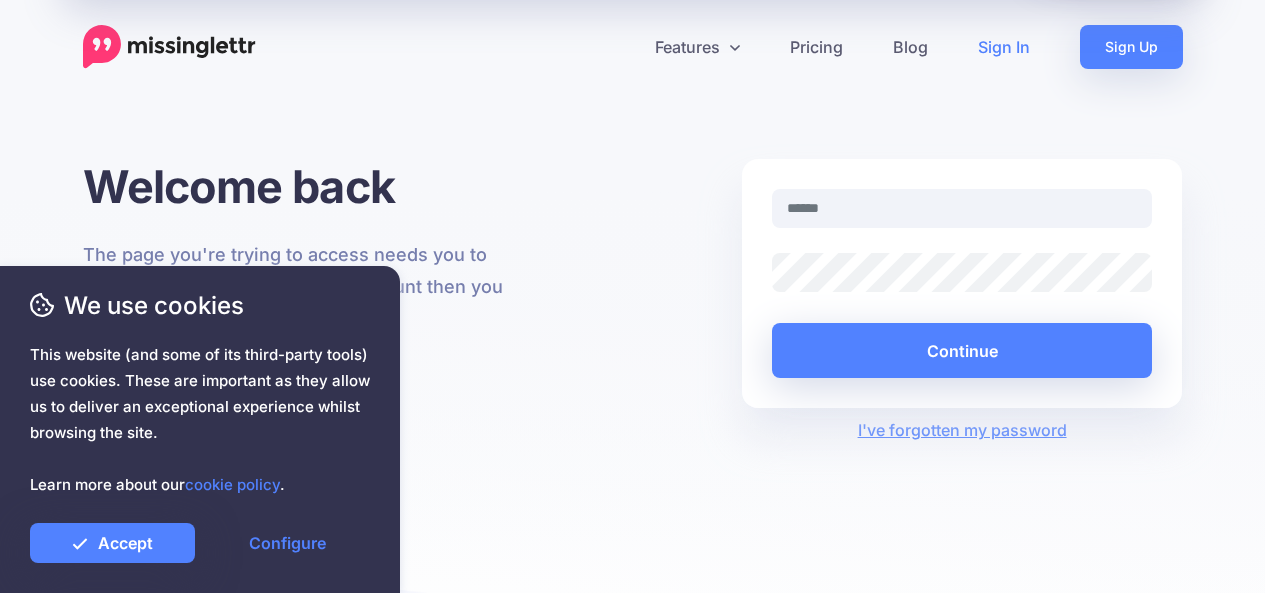 scroll, scrollTop: 0, scrollLeft: 0, axis: both 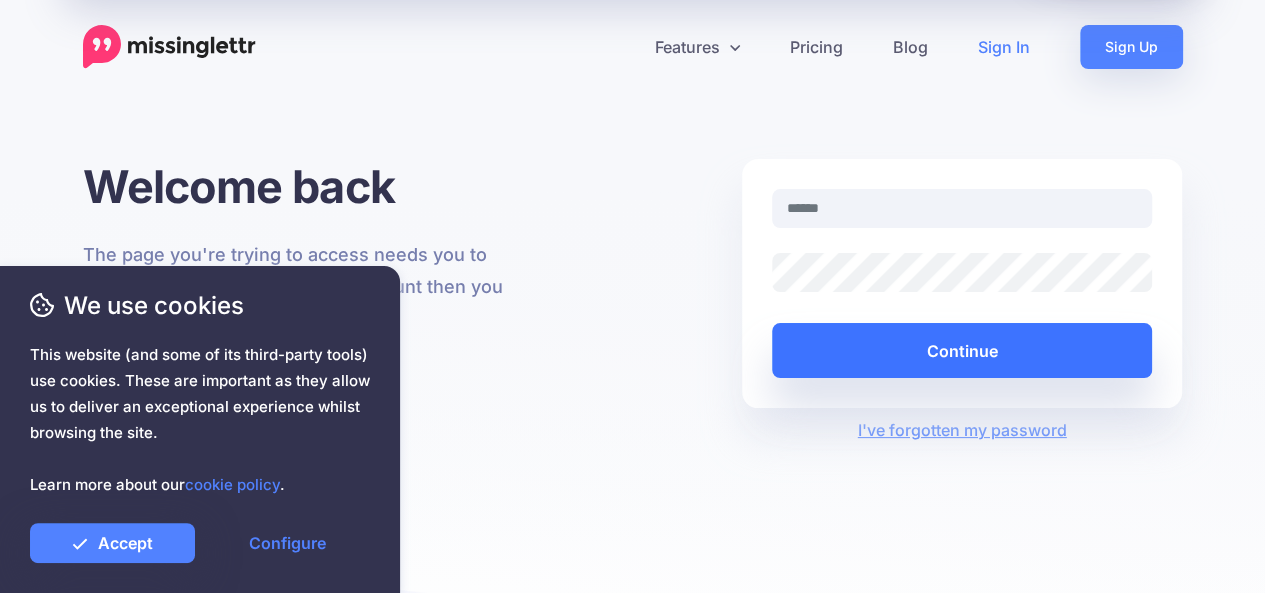 type on "**********" 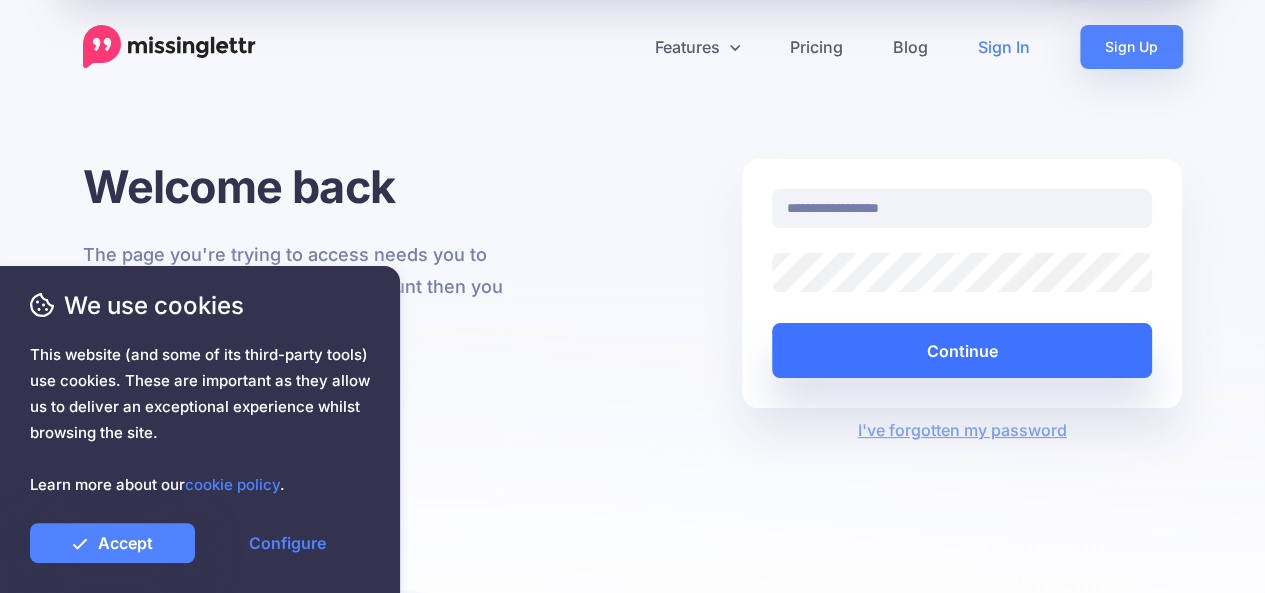 click on "Continue" at bounding box center [962, 350] 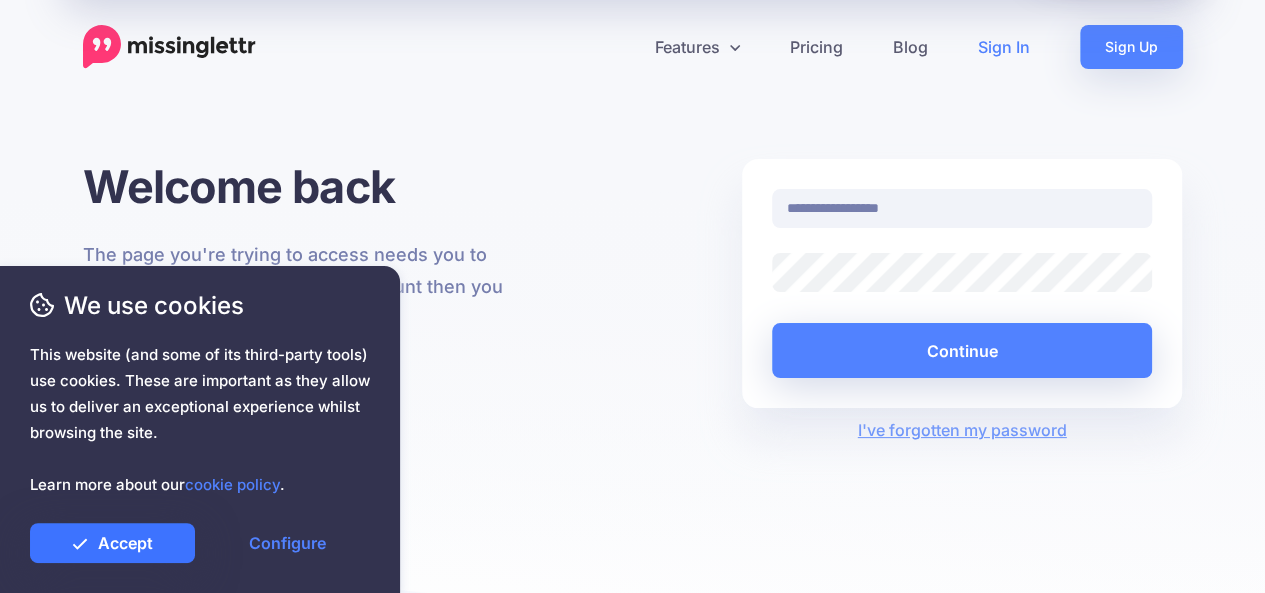 click on "Accept" at bounding box center [112, 543] 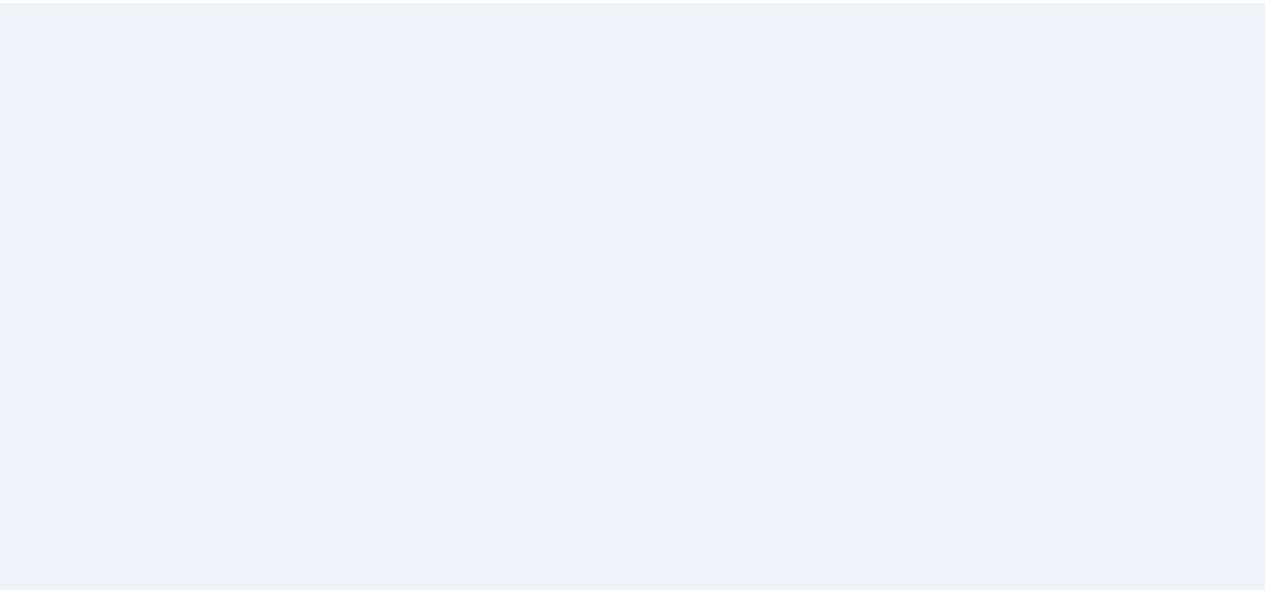 scroll, scrollTop: 0, scrollLeft: 0, axis: both 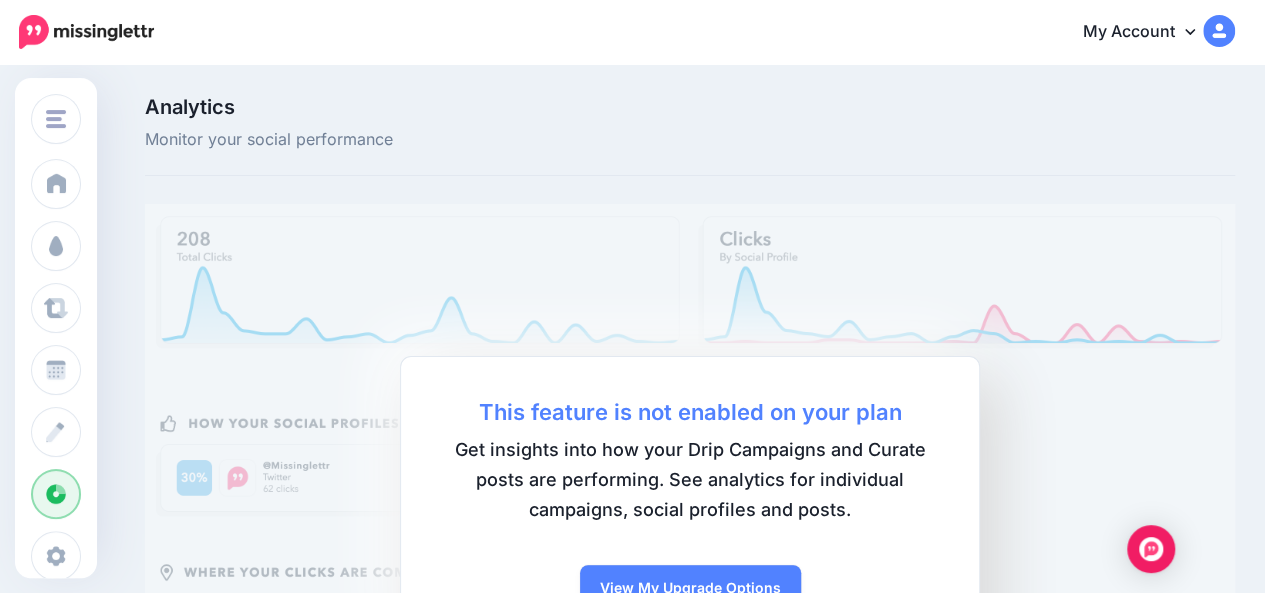 click on "My Account" at bounding box center (1149, 32) 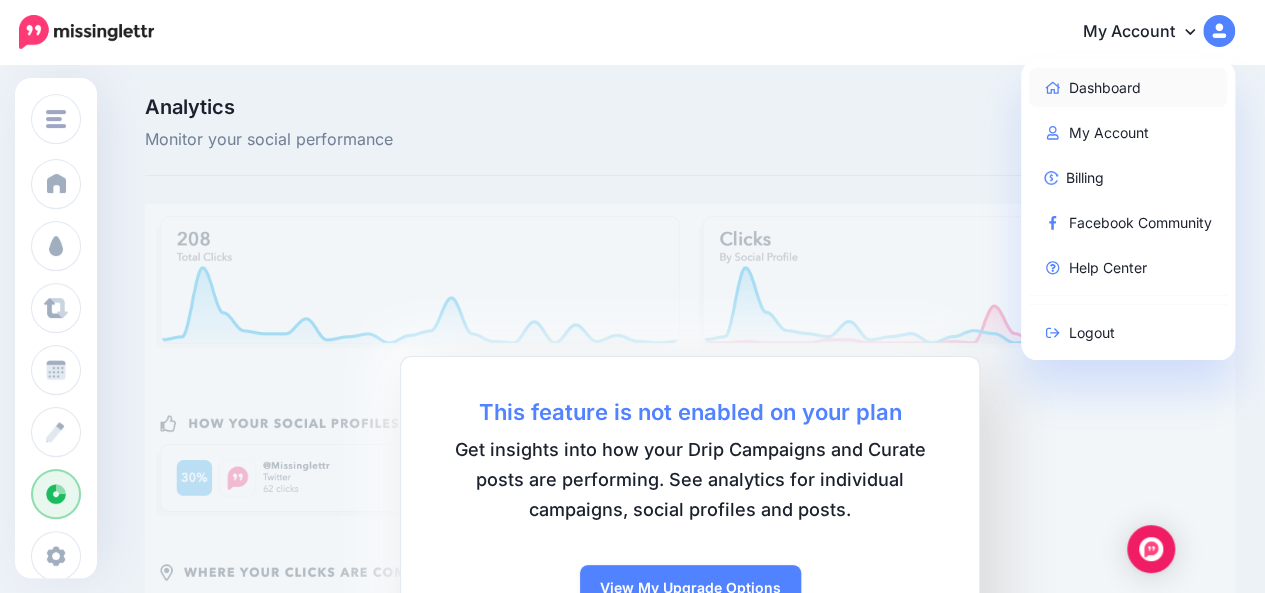 click on "Dashboard" at bounding box center [1128, 87] 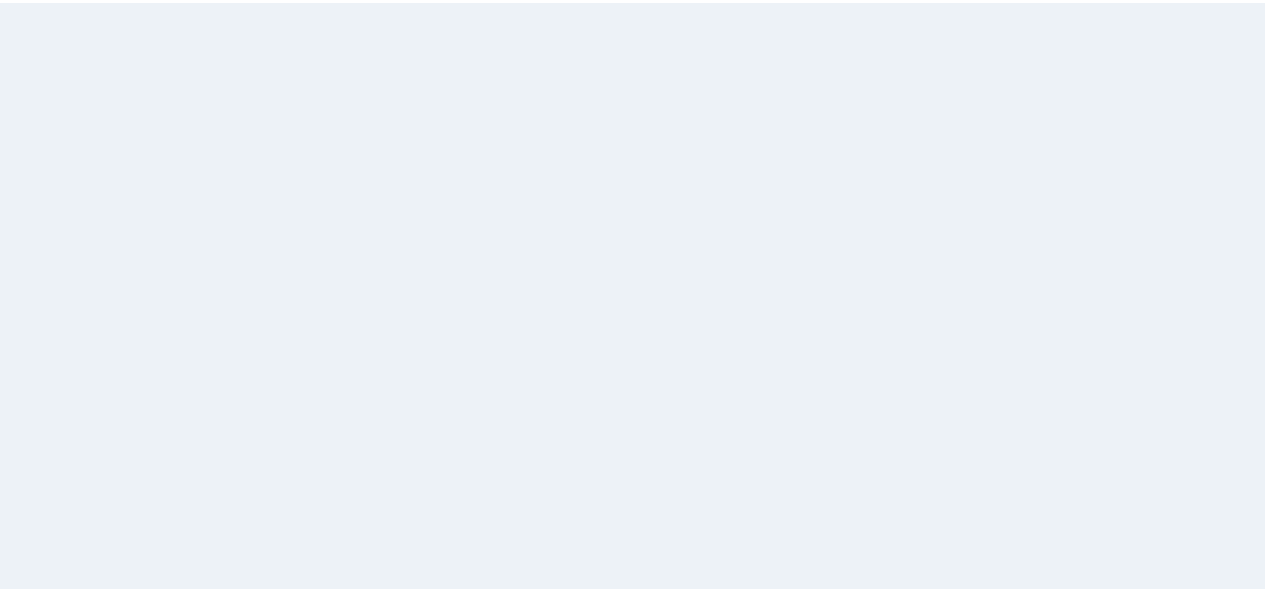 scroll, scrollTop: 0, scrollLeft: 0, axis: both 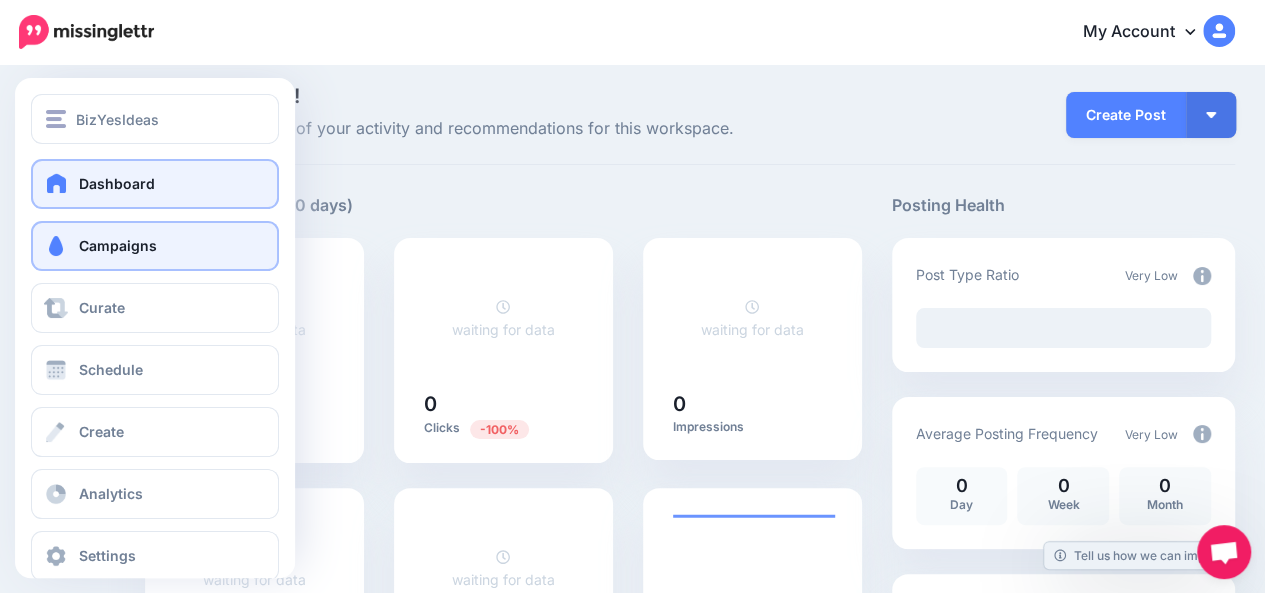 click on "Campaigns" at bounding box center (118, 245) 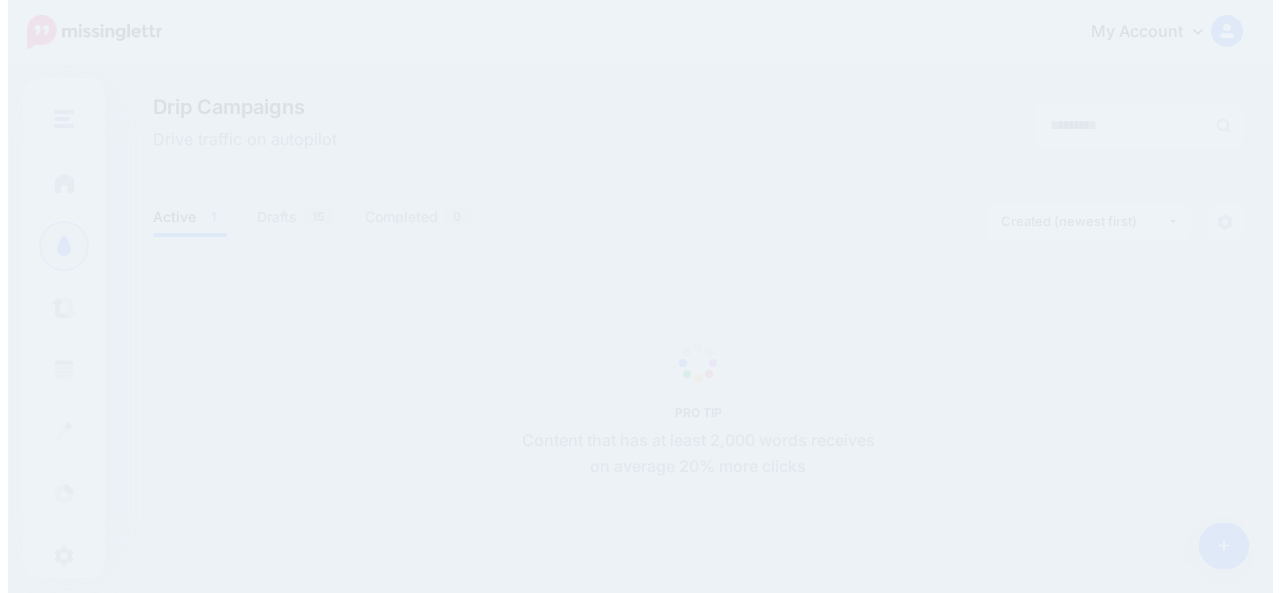 scroll, scrollTop: 0, scrollLeft: 0, axis: both 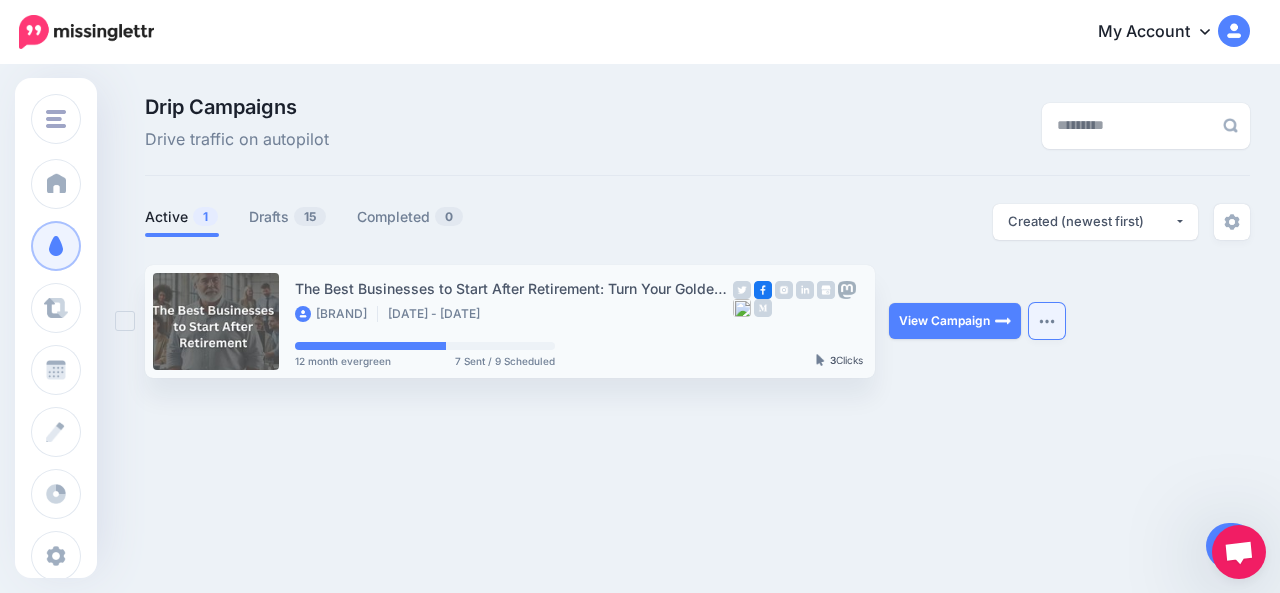 click at bounding box center [1047, 321] 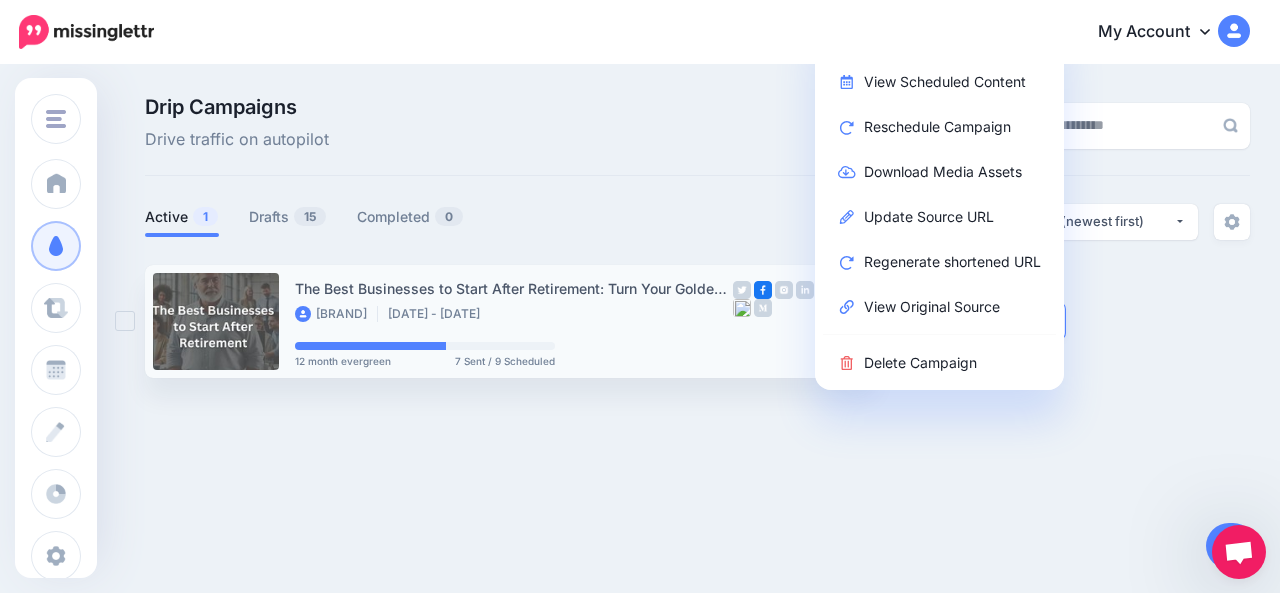 click on "The Best Businesses to Start After Retirement: Turn Your Golden Years into a New Adventure
Ivory Coats
Jan 2 2025 - Jan 2 2026
12 month evergreen
7 Sent / 9 Scheduled" at bounding box center (514, 321) 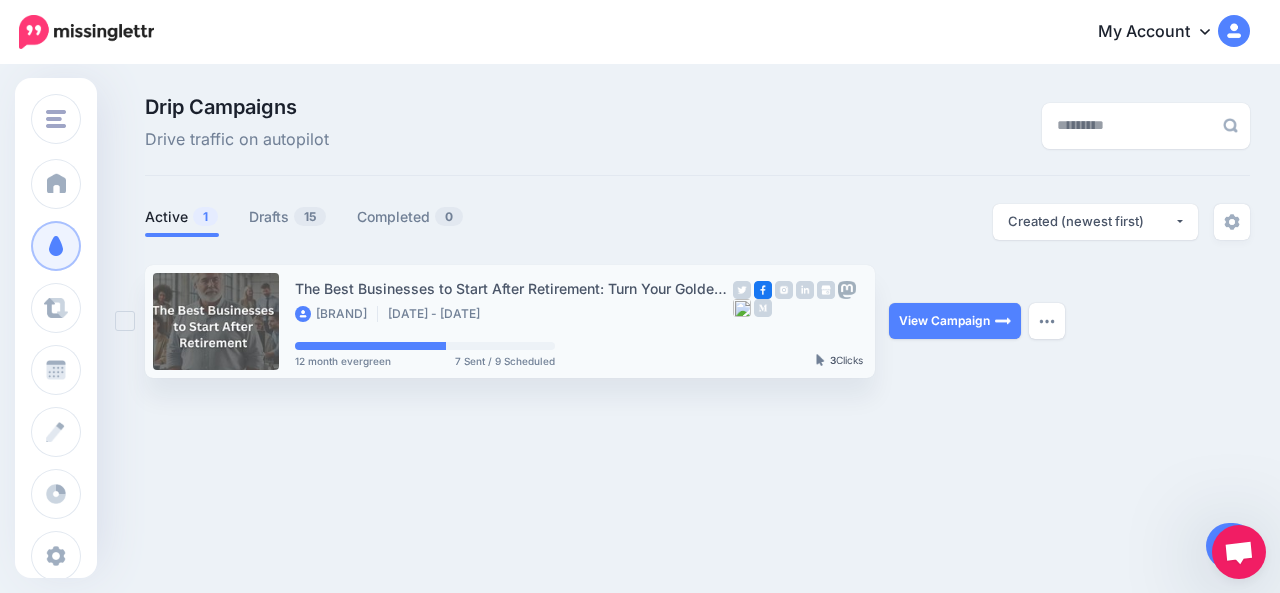 click on "The Best Businesses to Start After Retirement: Turn Your Golden Years into a New Adventure
Ivory Coats
Jan 2 2025 - Jan 2 2026" at bounding box center [514, 300] 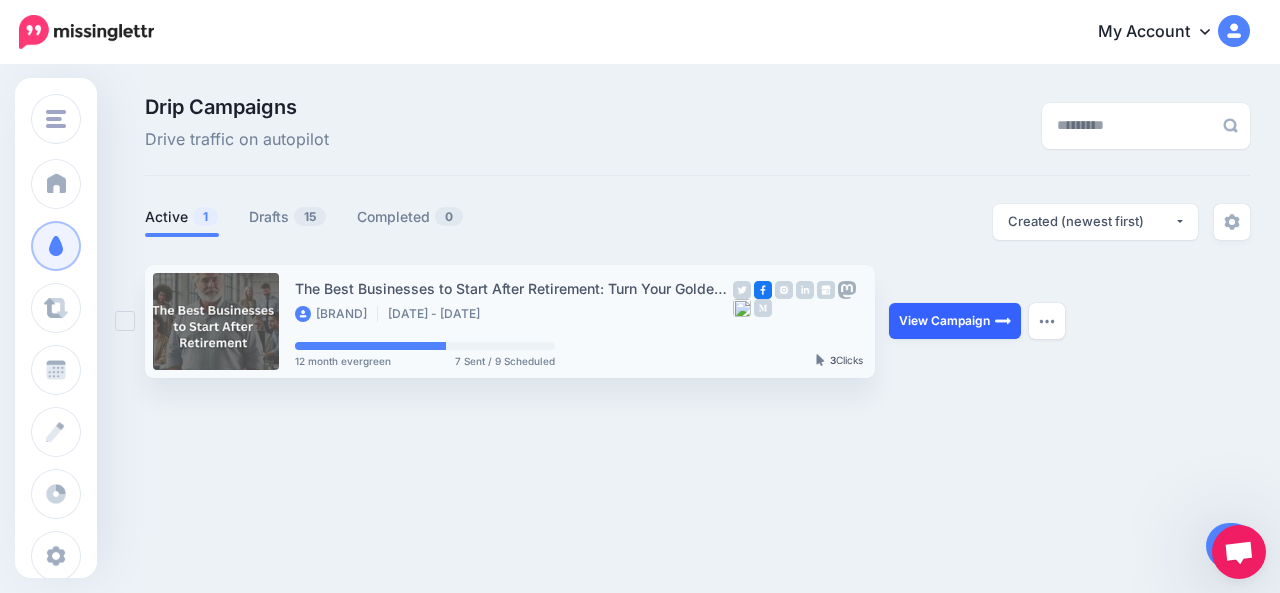 click on "View Campaign" at bounding box center [955, 321] 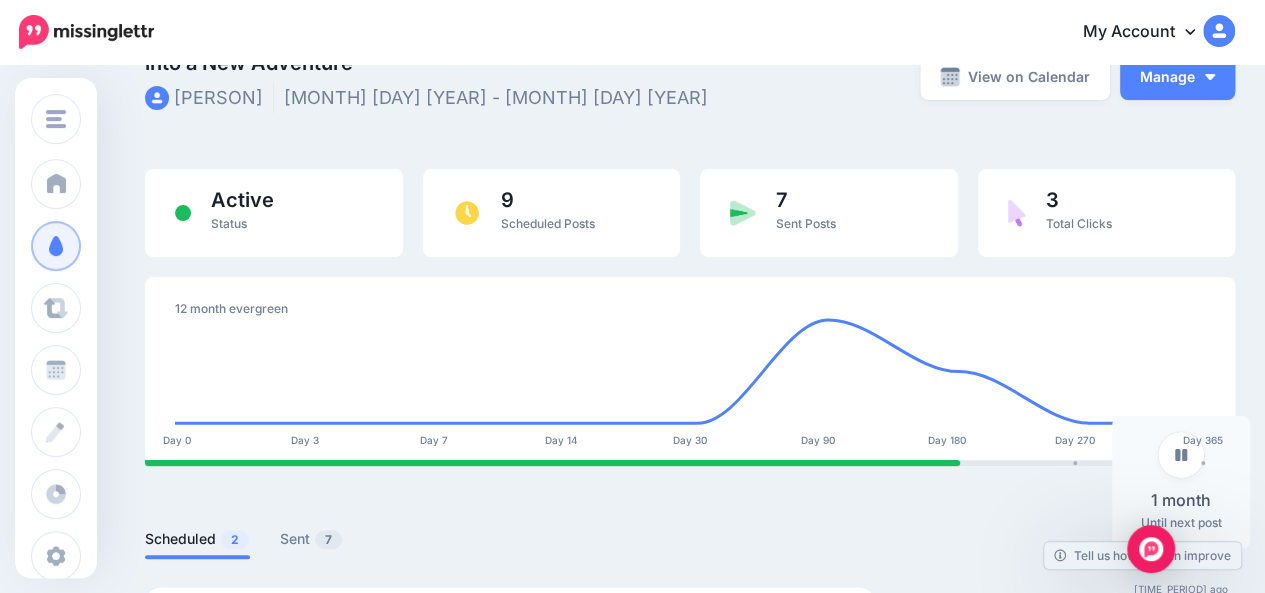scroll, scrollTop: 0, scrollLeft: 0, axis: both 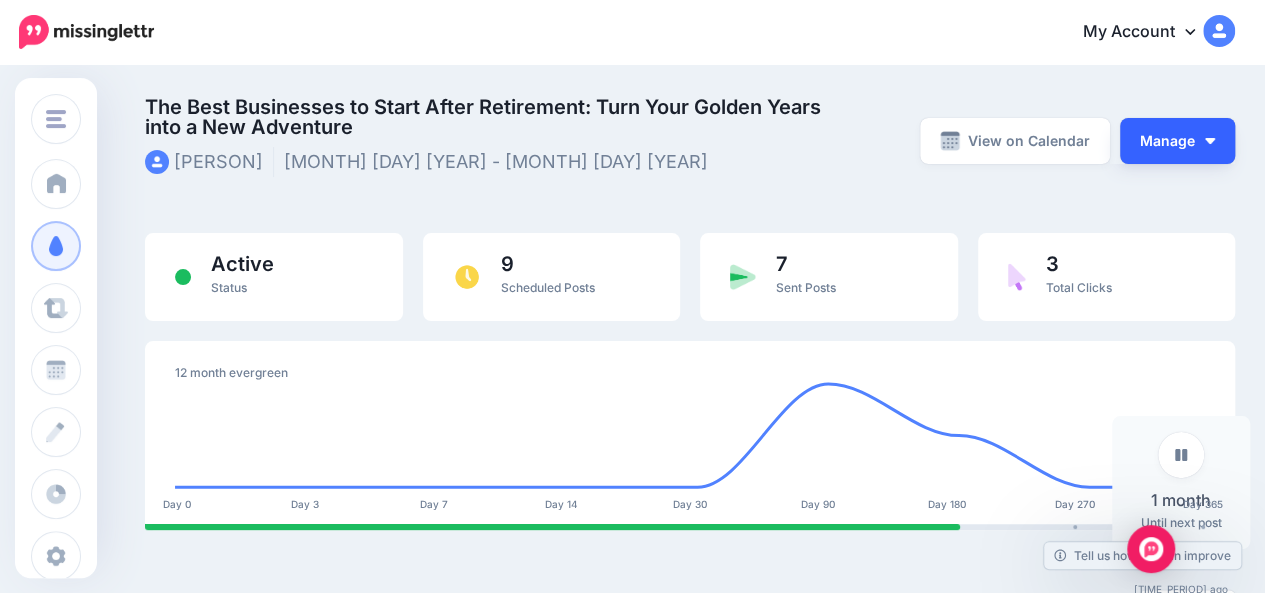 click on "Manage" at bounding box center (1177, 141) 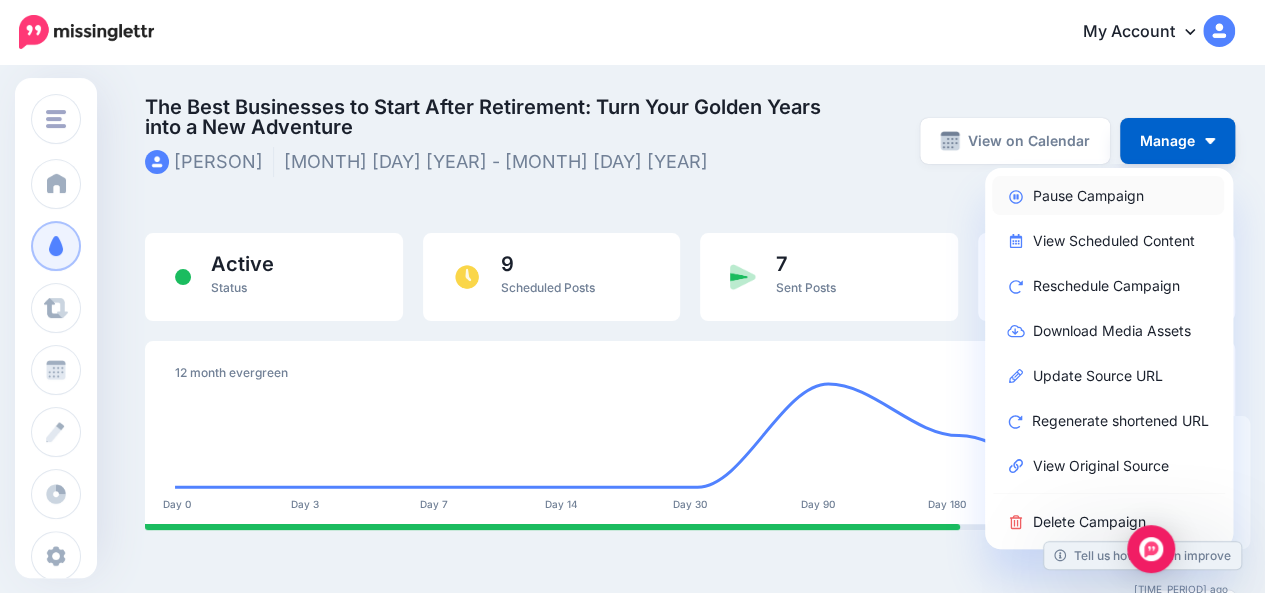 click on "Pause Campaign" at bounding box center [1108, 195] 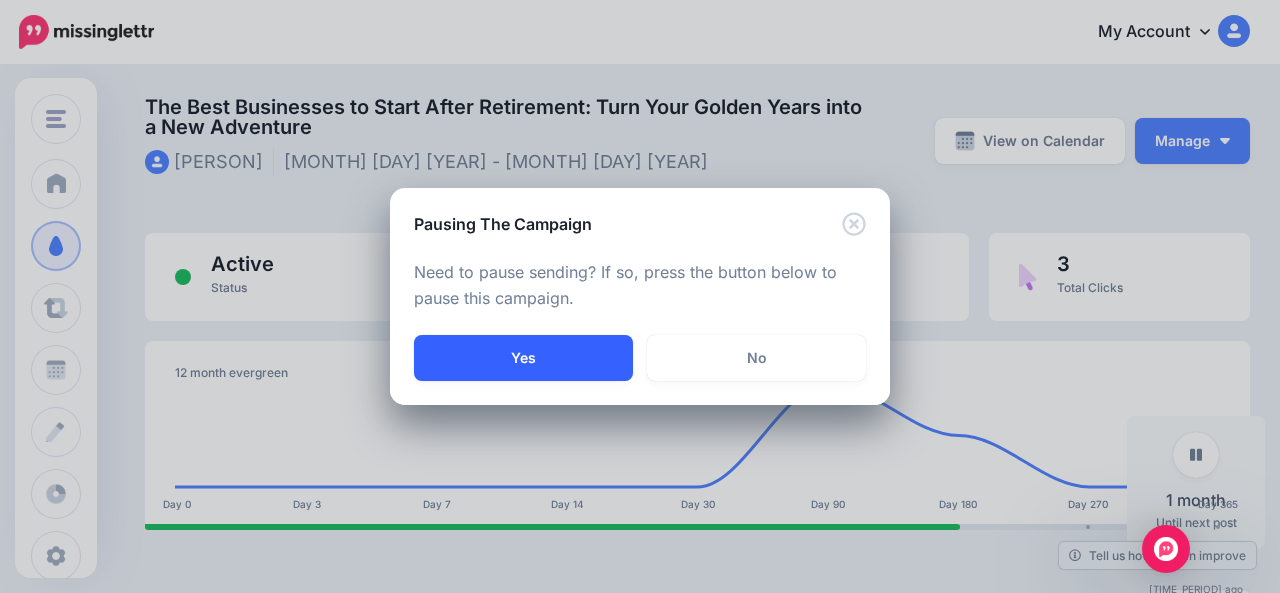click on "Yes" at bounding box center [523, 358] 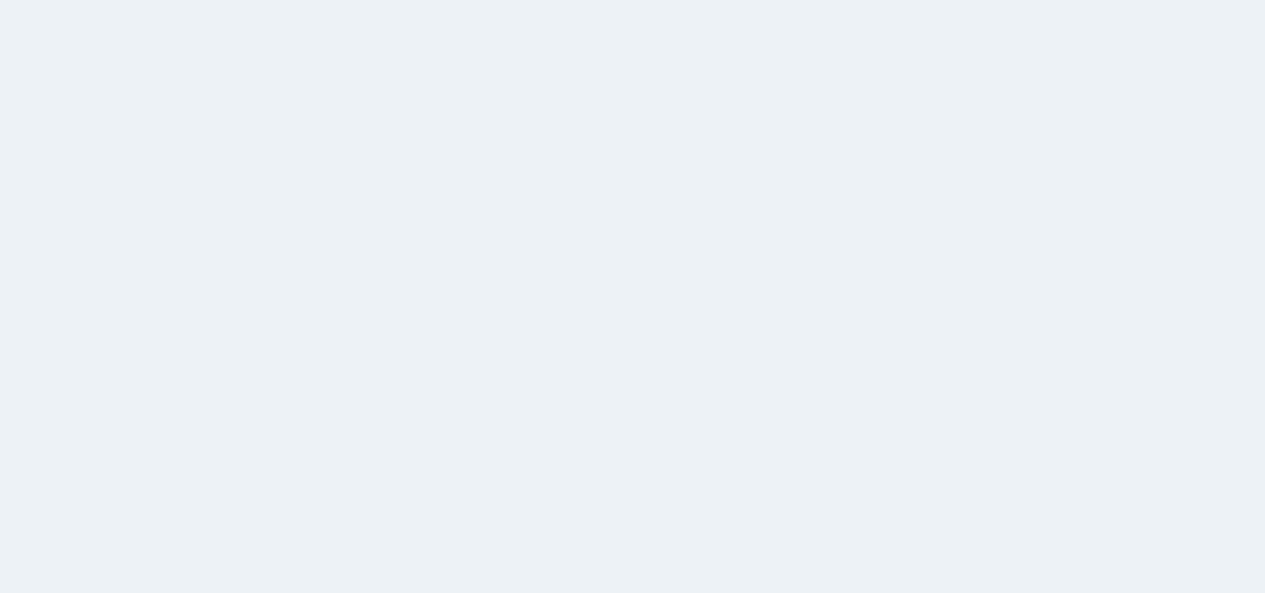 scroll, scrollTop: 0, scrollLeft: 0, axis: both 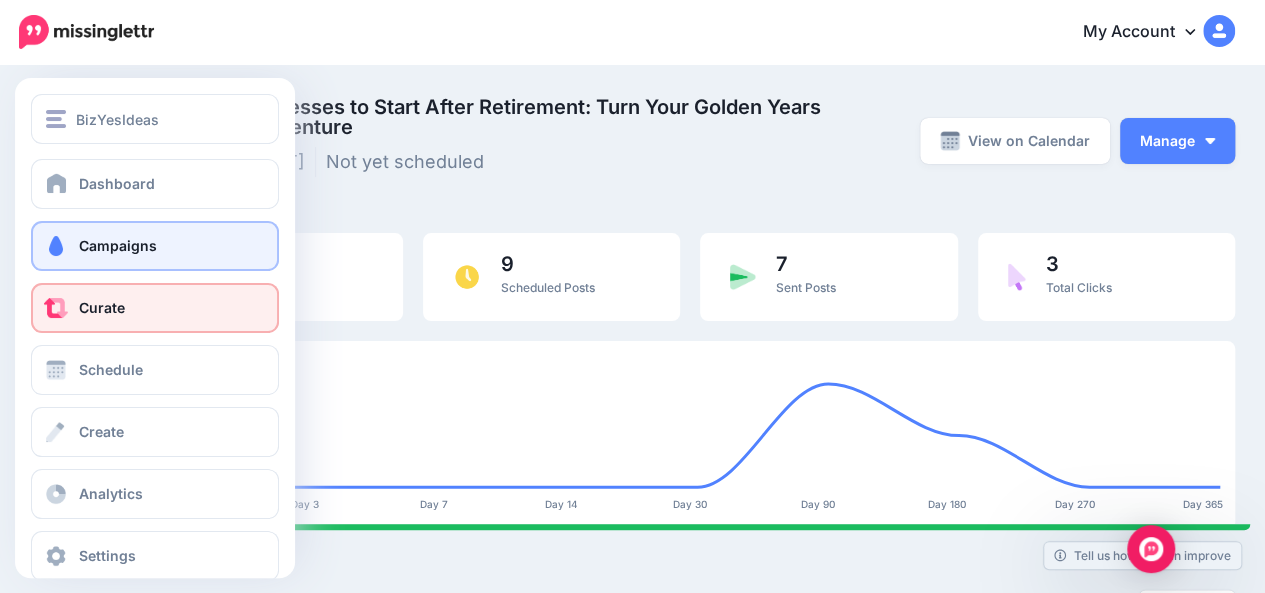 click on "Curate" at bounding box center [102, 307] 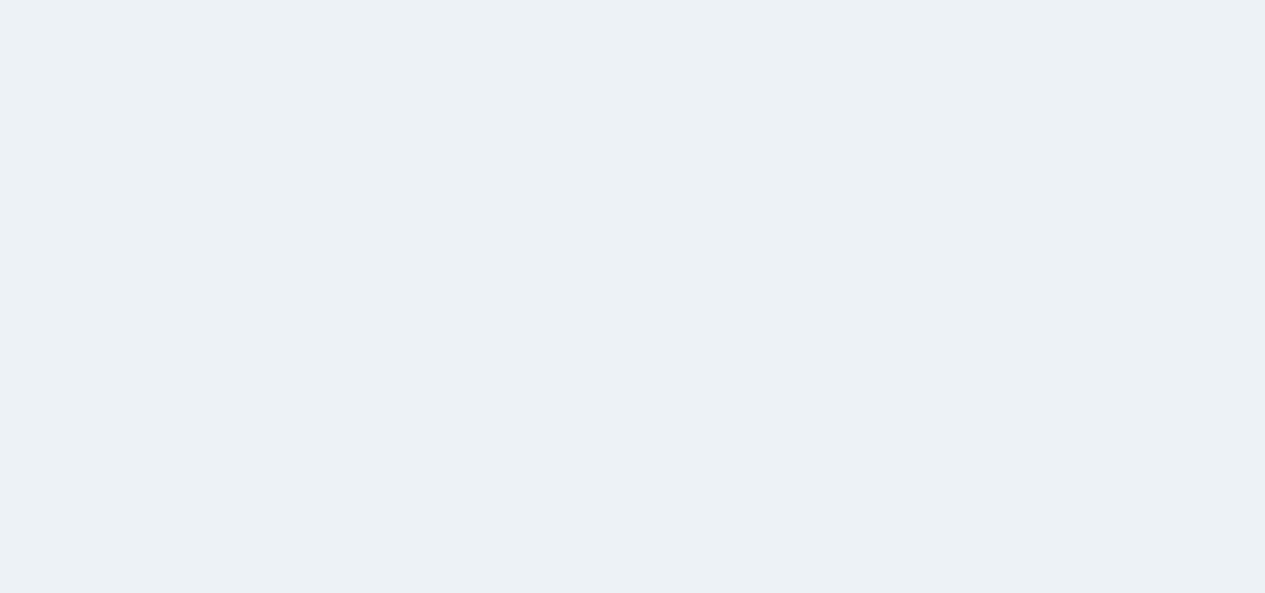 scroll, scrollTop: 0, scrollLeft: 0, axis: both 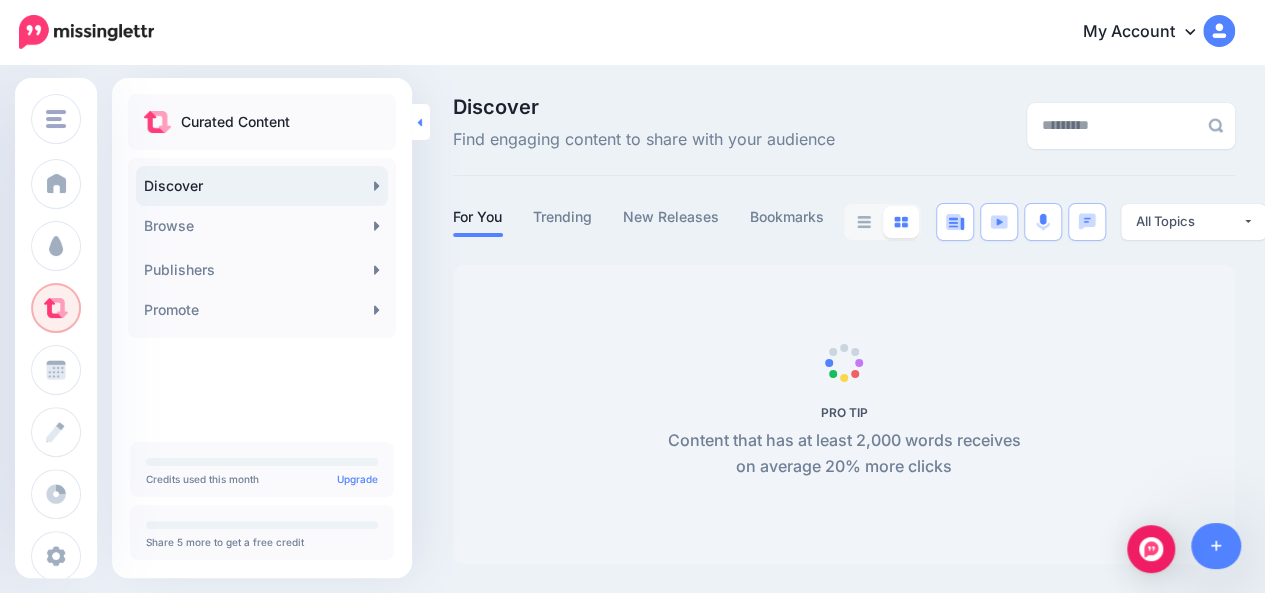 click 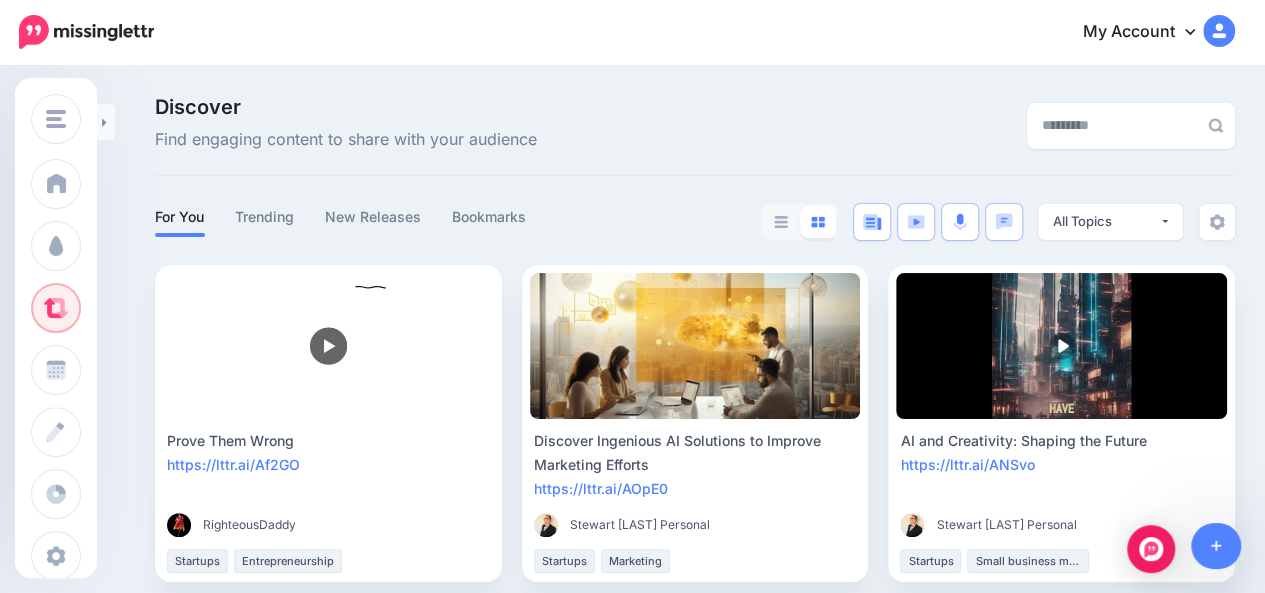 click on "My Account" at bounding box center [1149, 32] 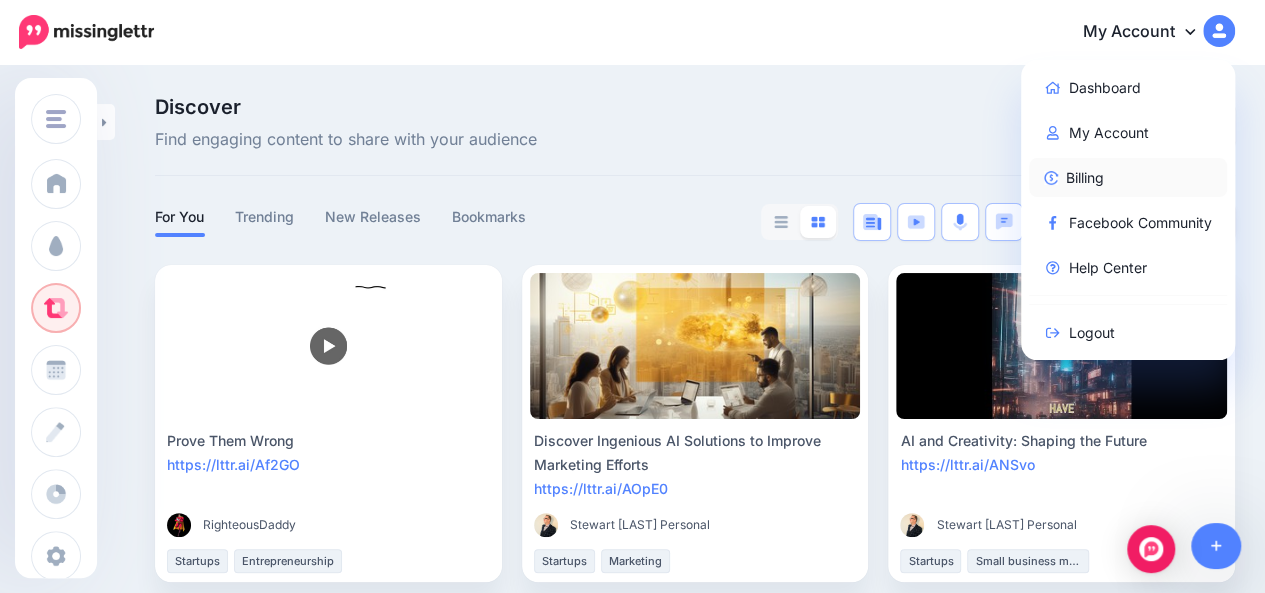click on "Billing" at bounding box center (1128, 177) 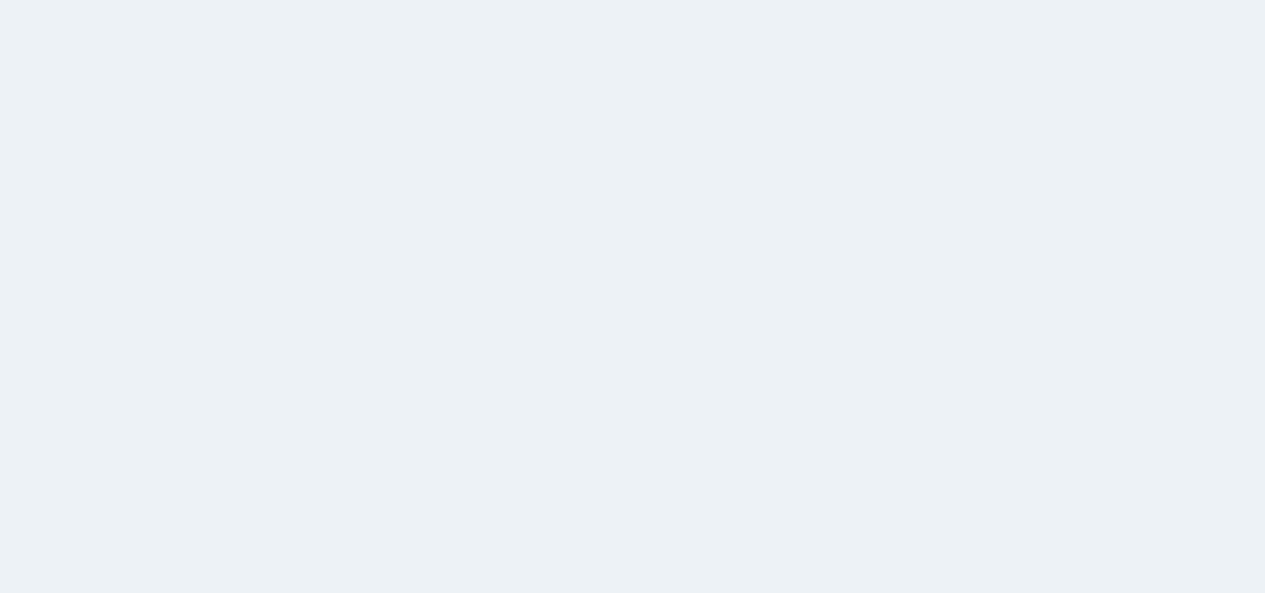 scroll, scrollTop: 0, scrollLeft: 0, axis: both 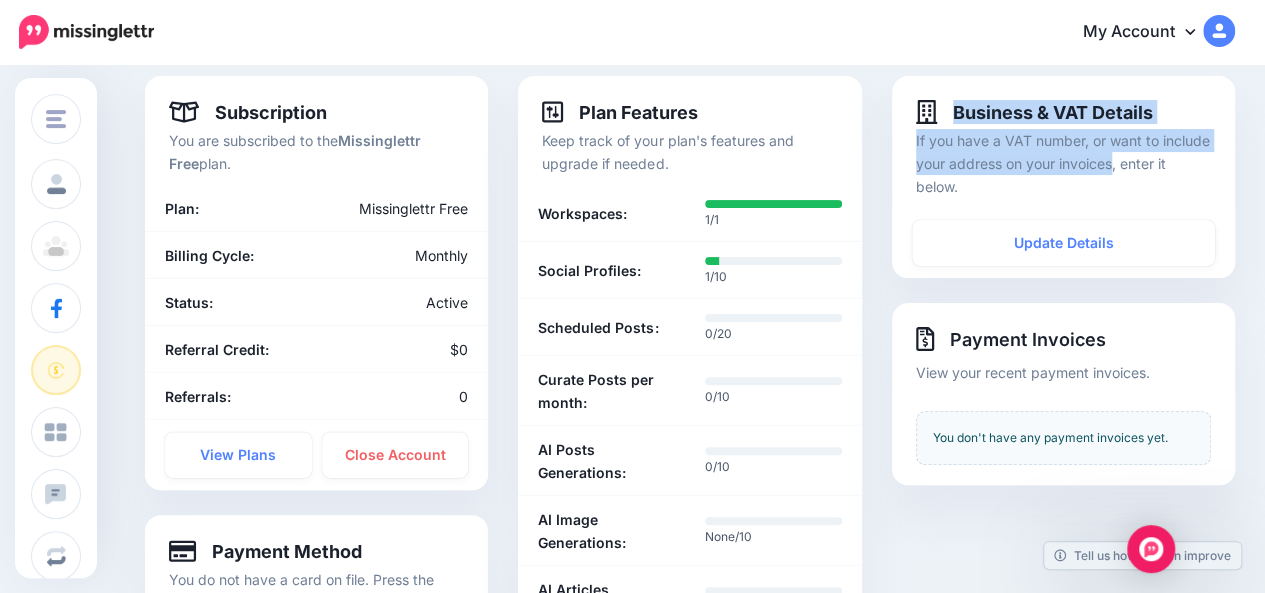drag, startPoint x: 1262, startPoint y: 119, endPoint x: 1269, endPoint y: 85, distance: 34.713108 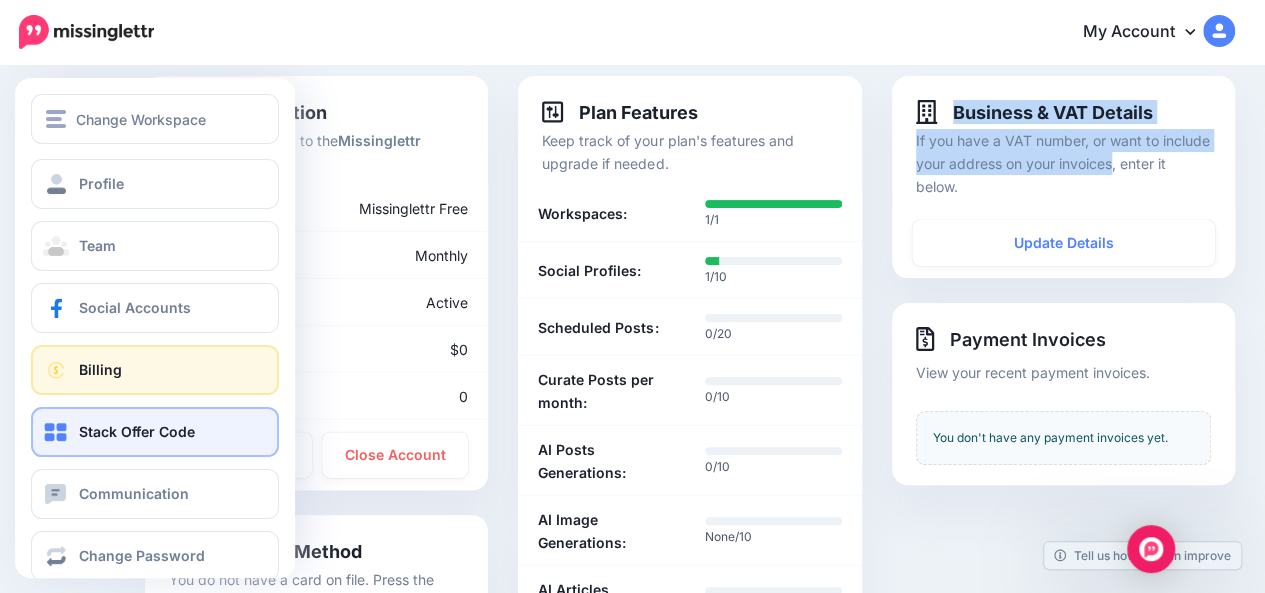 click on "Stack Offer Code" at bounding box center [155, 432] 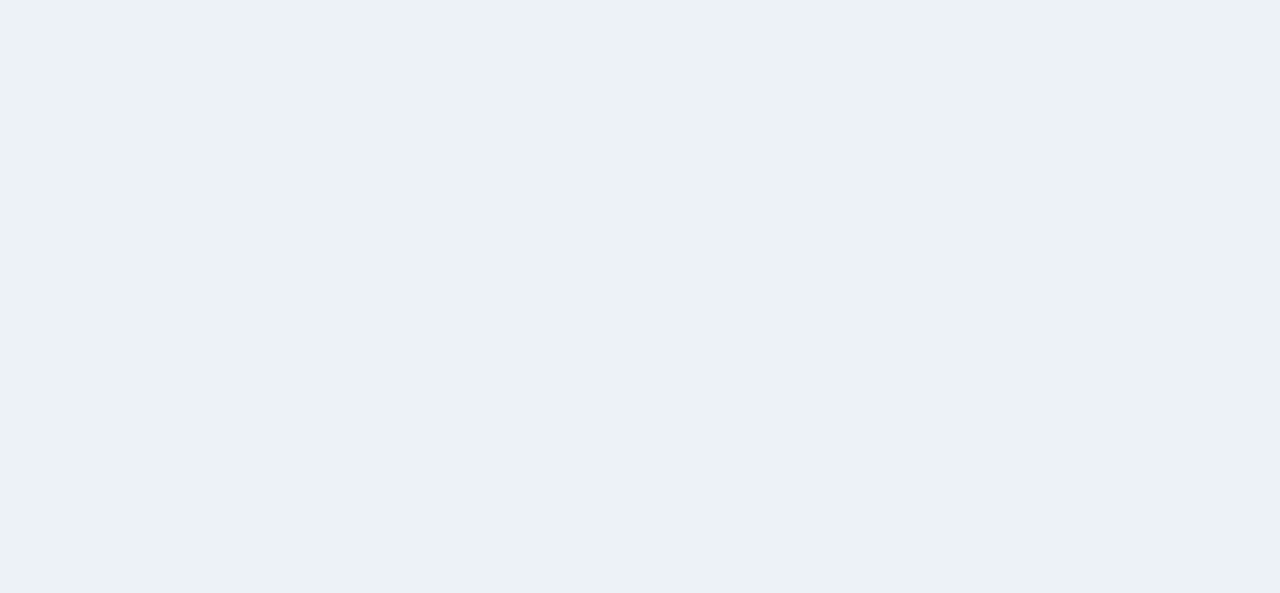 scroll, scrollTop: 0, scrollLeft: 0, axis: both 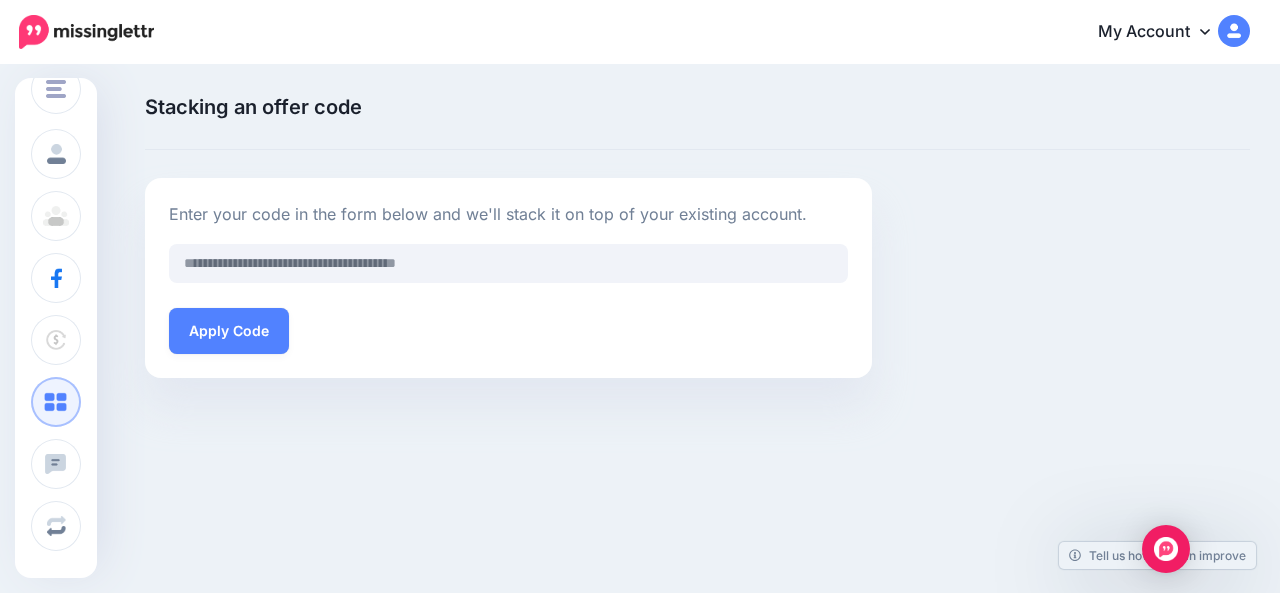 click on "My Account" at bounding box center (1164, 32) 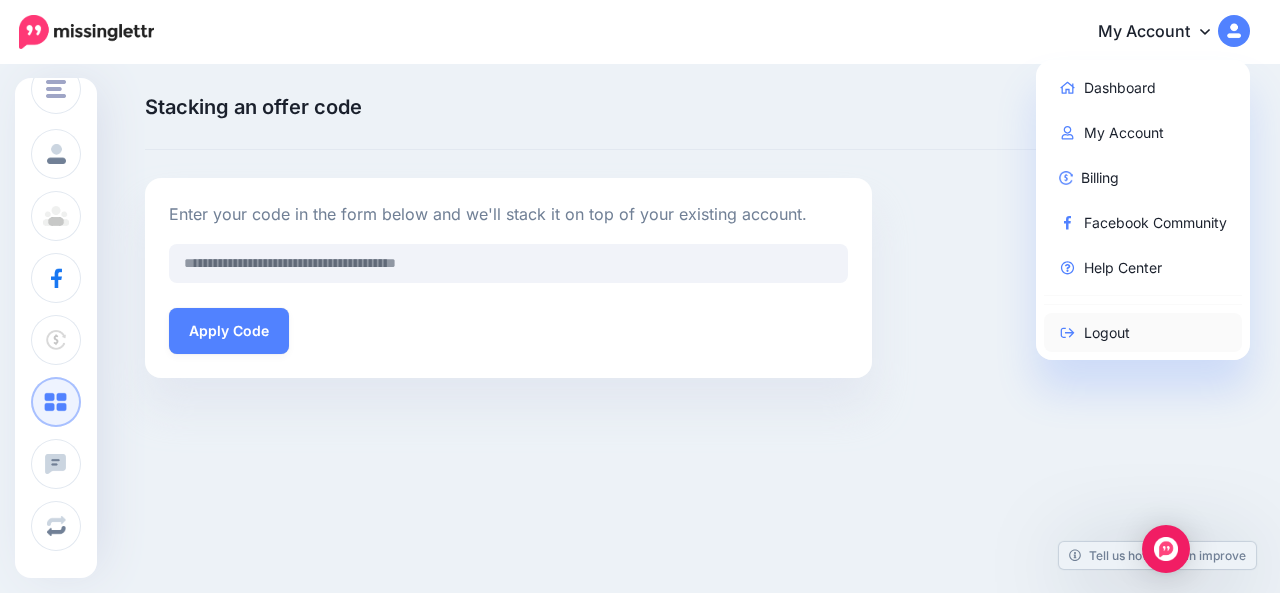 click on "Logout" at bounding box center [1143, 332] 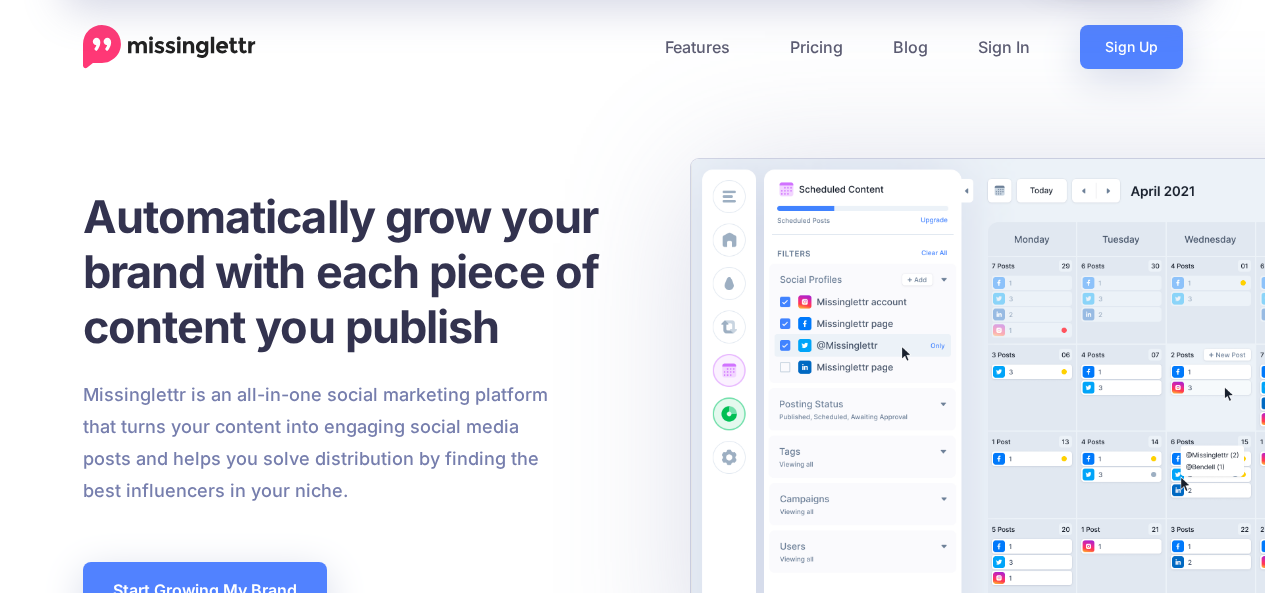 scroll, scrollTop: 0, scrollLeft: 0, axis: both 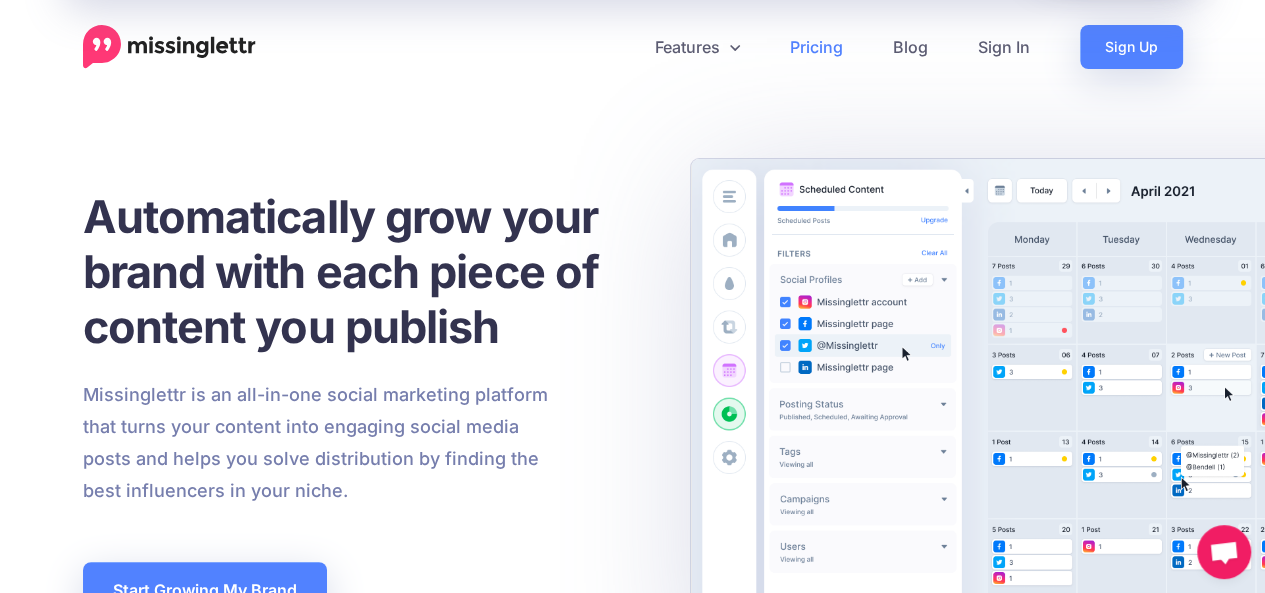 click on "Pricing" at bounding box center [816, 47] 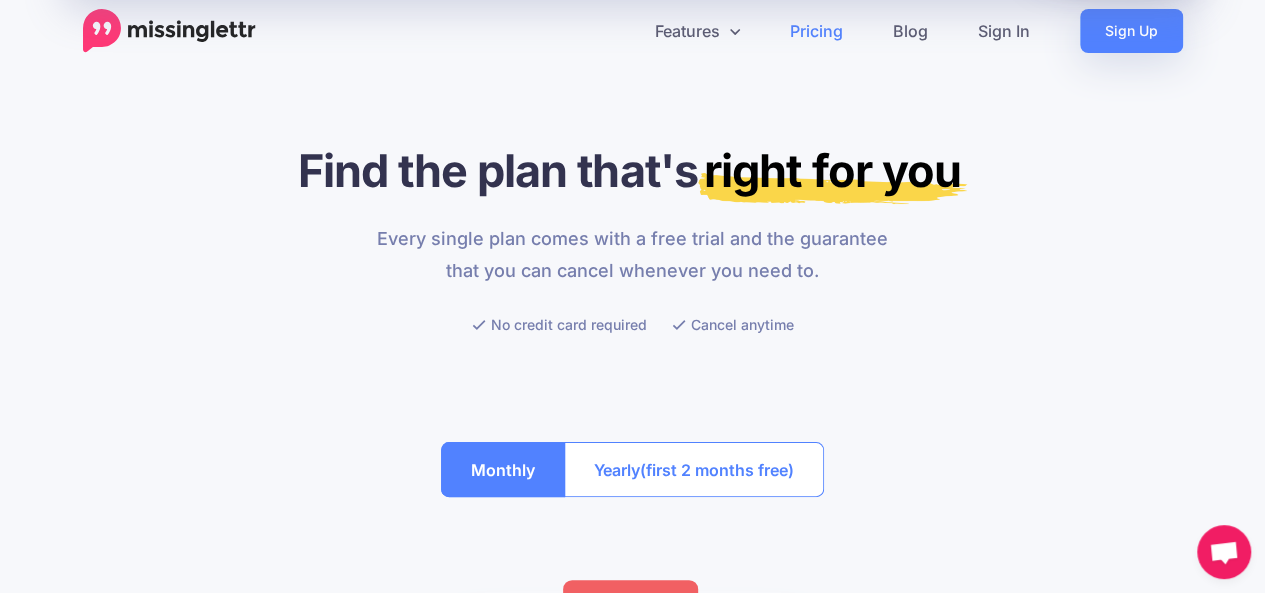 scroll, scrollTop: 0, scrollLeft: 0, axis: both 